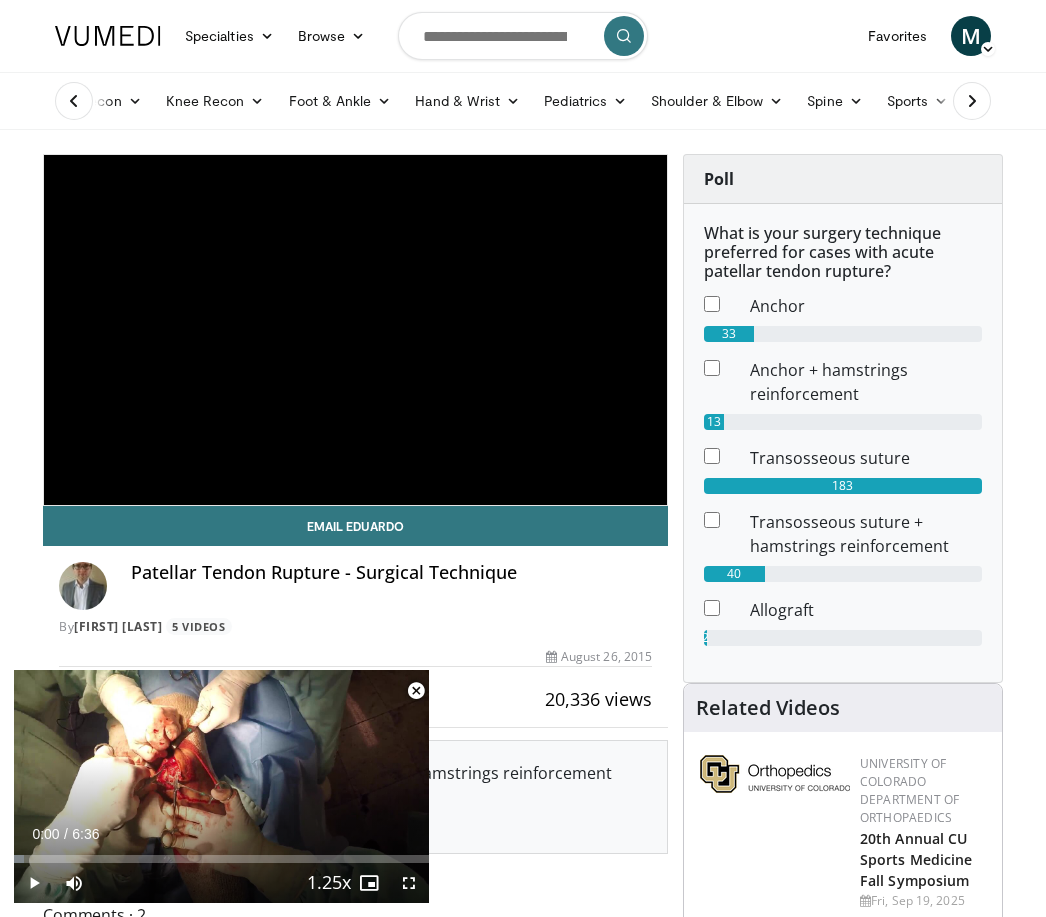 scroll, scrollTop: 411, scrollLeft: 0, axis: vertical 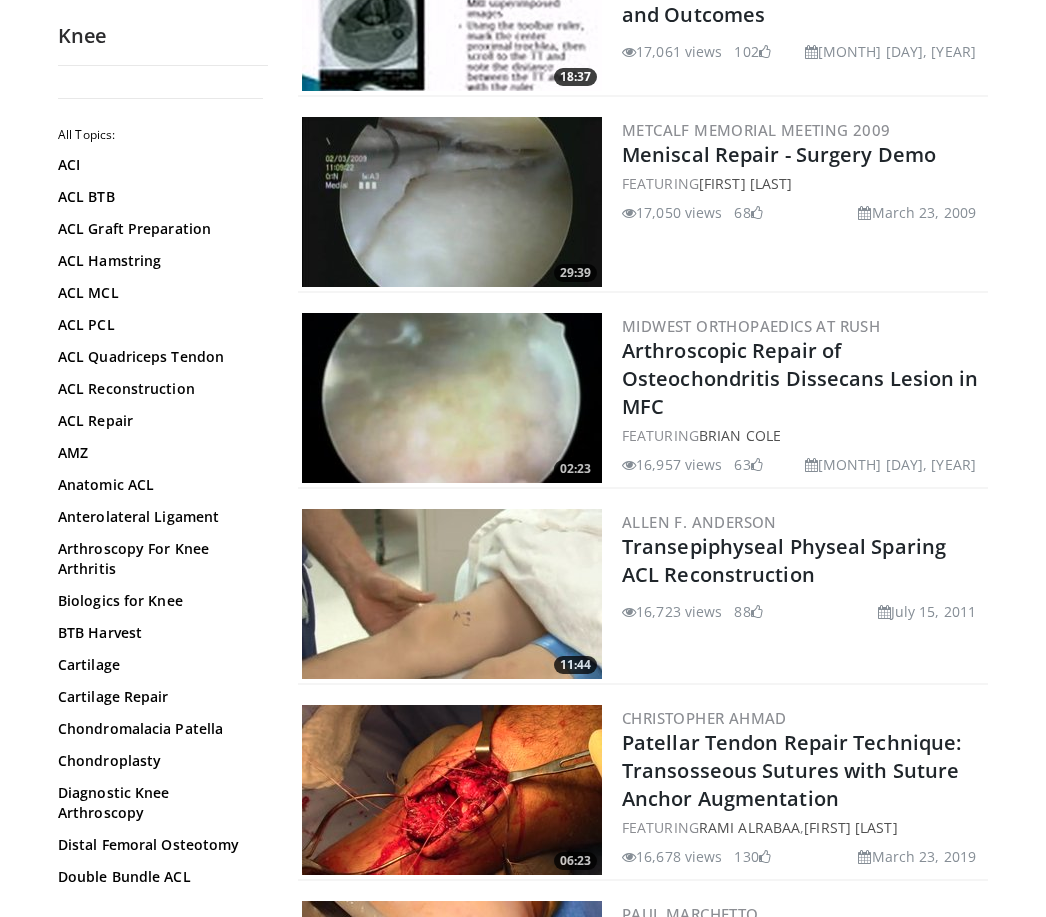 click on "Allen F. Anderson" at bounding box center [803, 522] 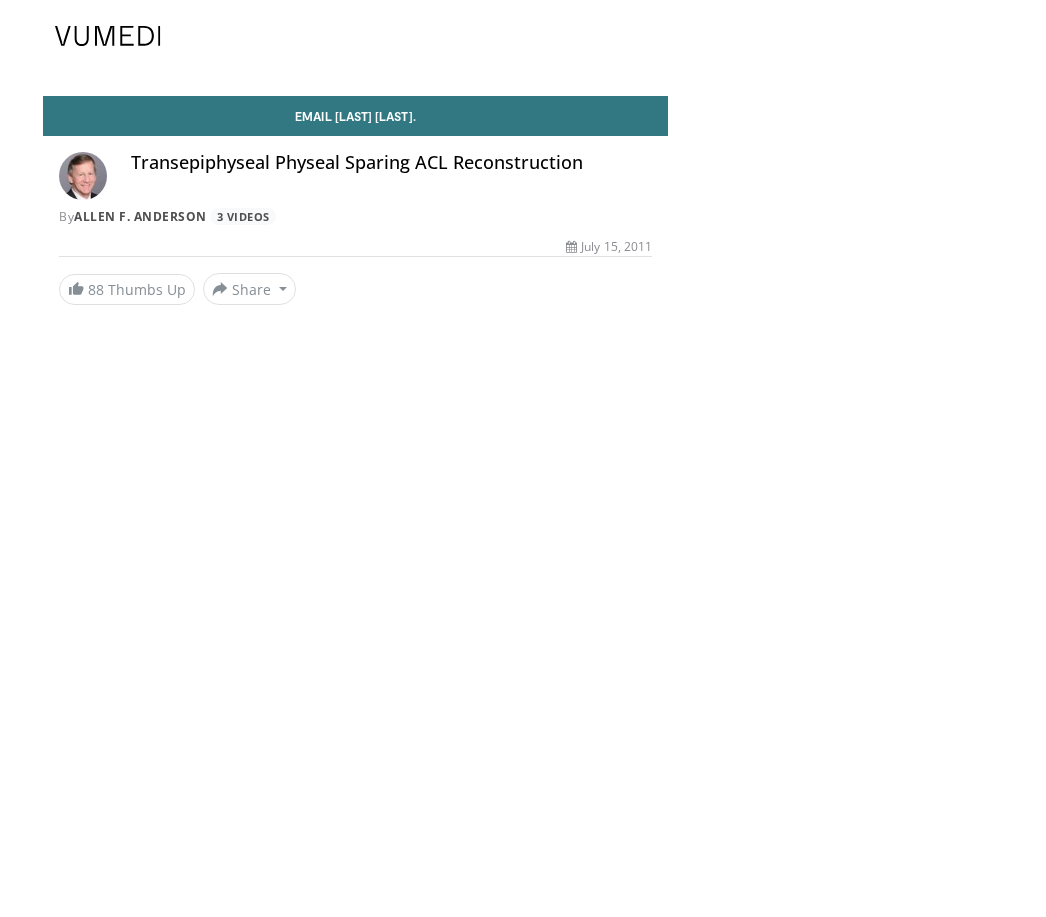 scroll, scrollTop: 0, scrollLeft: 0, axis: both 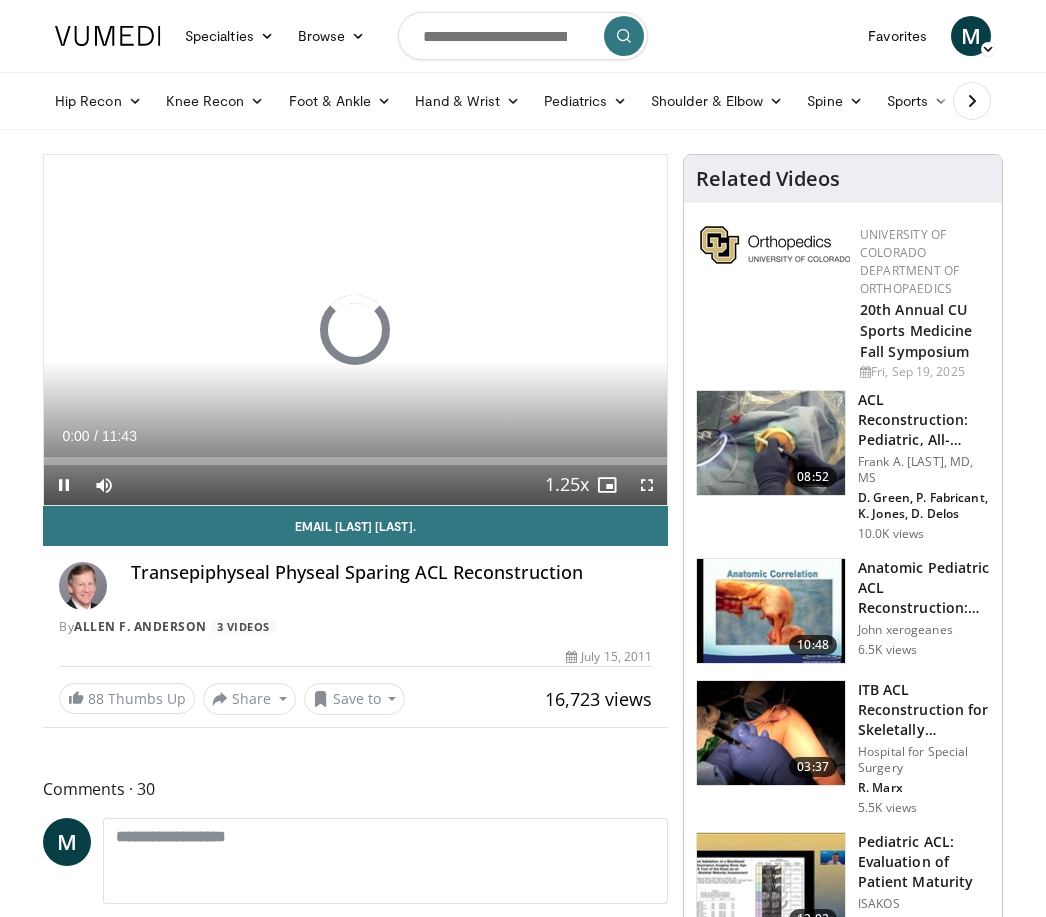 click on "Specialties
Adult & Family Medicine
Allergy, Asthma, Immunology
Anesthesiology
Cardiology
Dental
Dermatology
Endocrinology
Gastroenterology & Hepatology
General Surgery
Hematology & Oncology
Infectious Disease
Nephrology
Neurology
Neurosurgery
Obstetrics & Gynecology
Ophthalmology
Oral Maxillofacial
Orthopaedics
Otolaryngology
Pediatrics
Plastic Surgery
Podiatry
Psychiatry
Pulmonology
Radiation Oncology
Radiology
Rheumatology
Urology" at bounding box center (523, 3685) 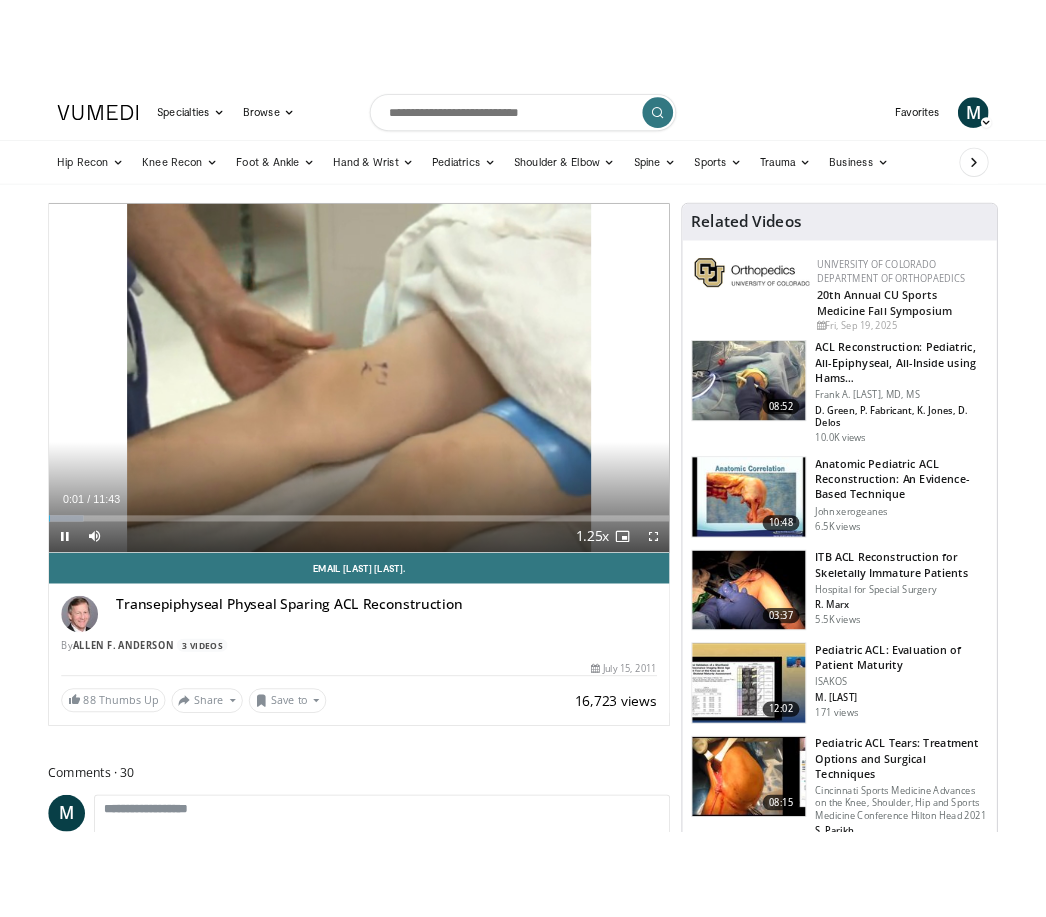 scroll, scrollTop: 24, scrollLeft: 0, axis: vertical 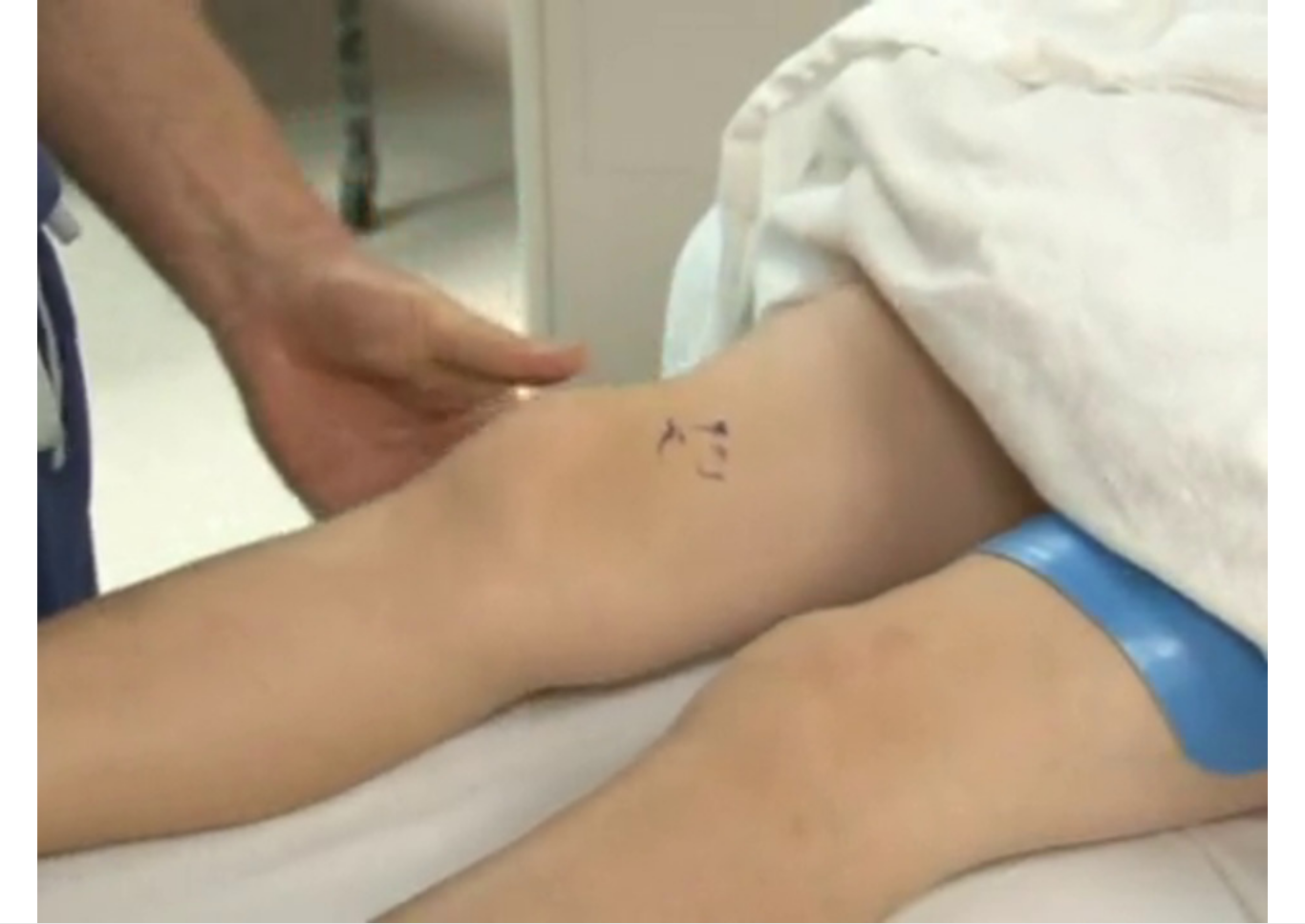 click on "10 seconds
Tap to unmute" at bounding box center (652, 462) 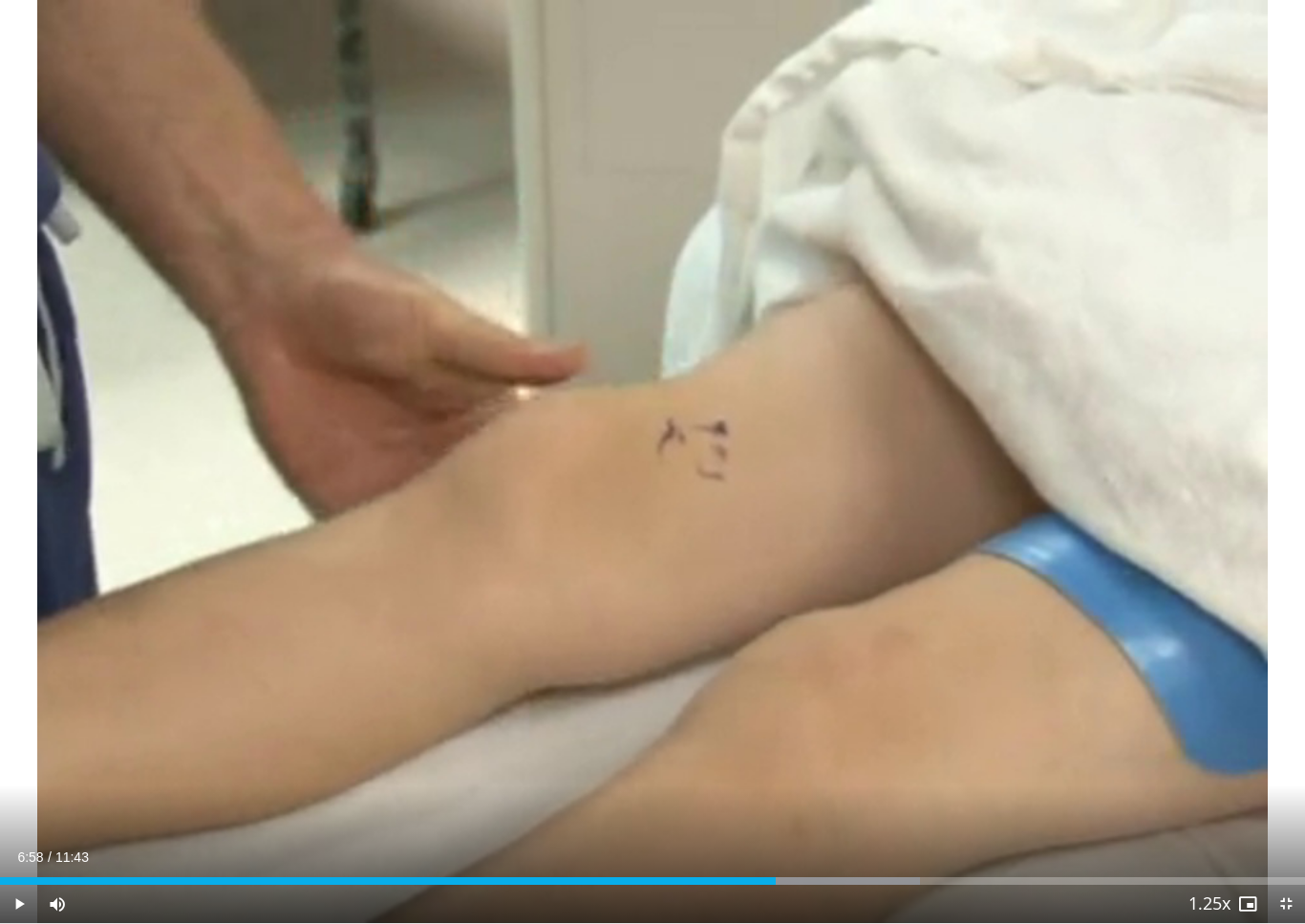 click on "10 seconds
Tap to unmute" at bounding box center (652, 462) 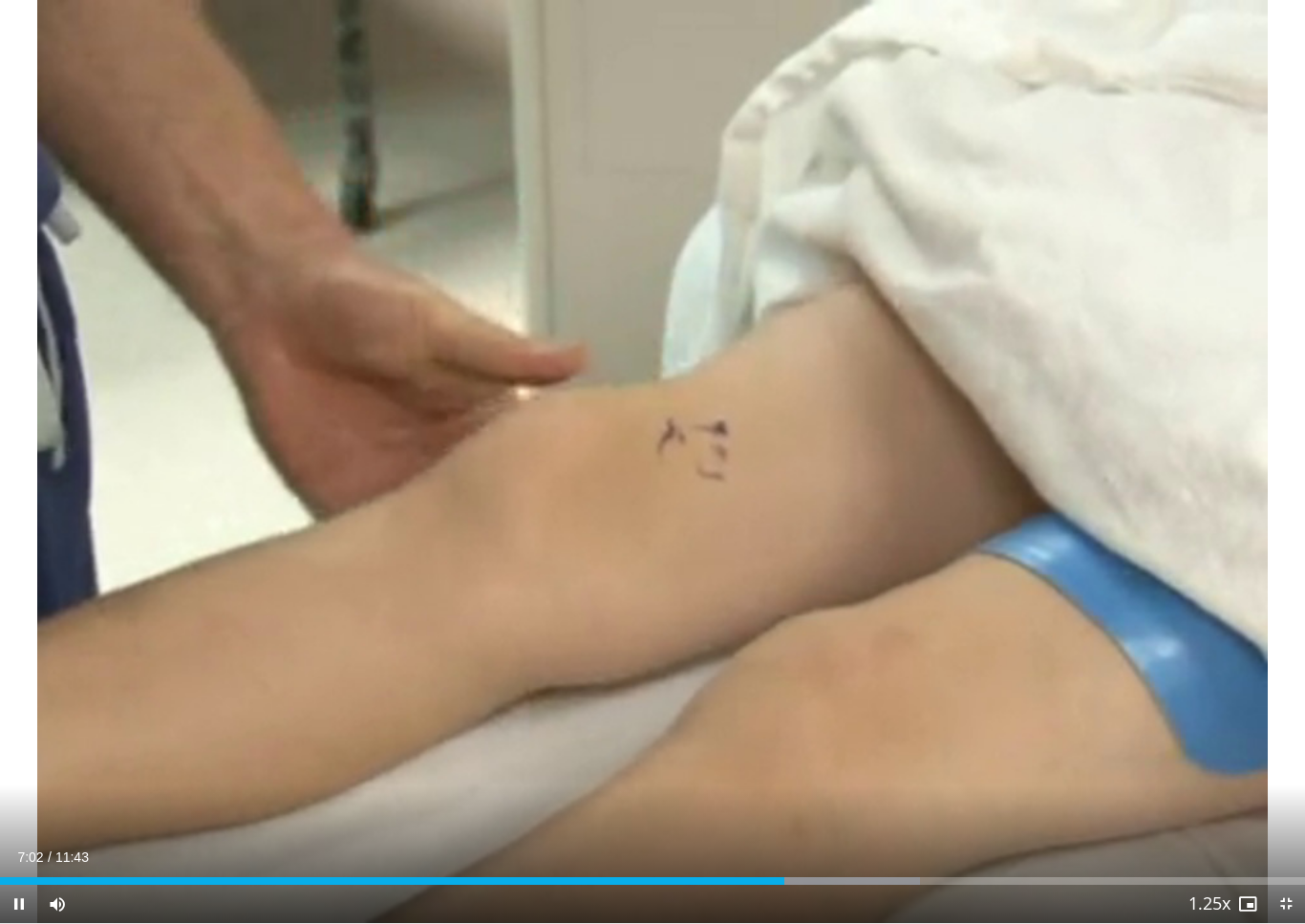 click on "10 seconds
Tap to unmute" at bounding box center [652, 462] 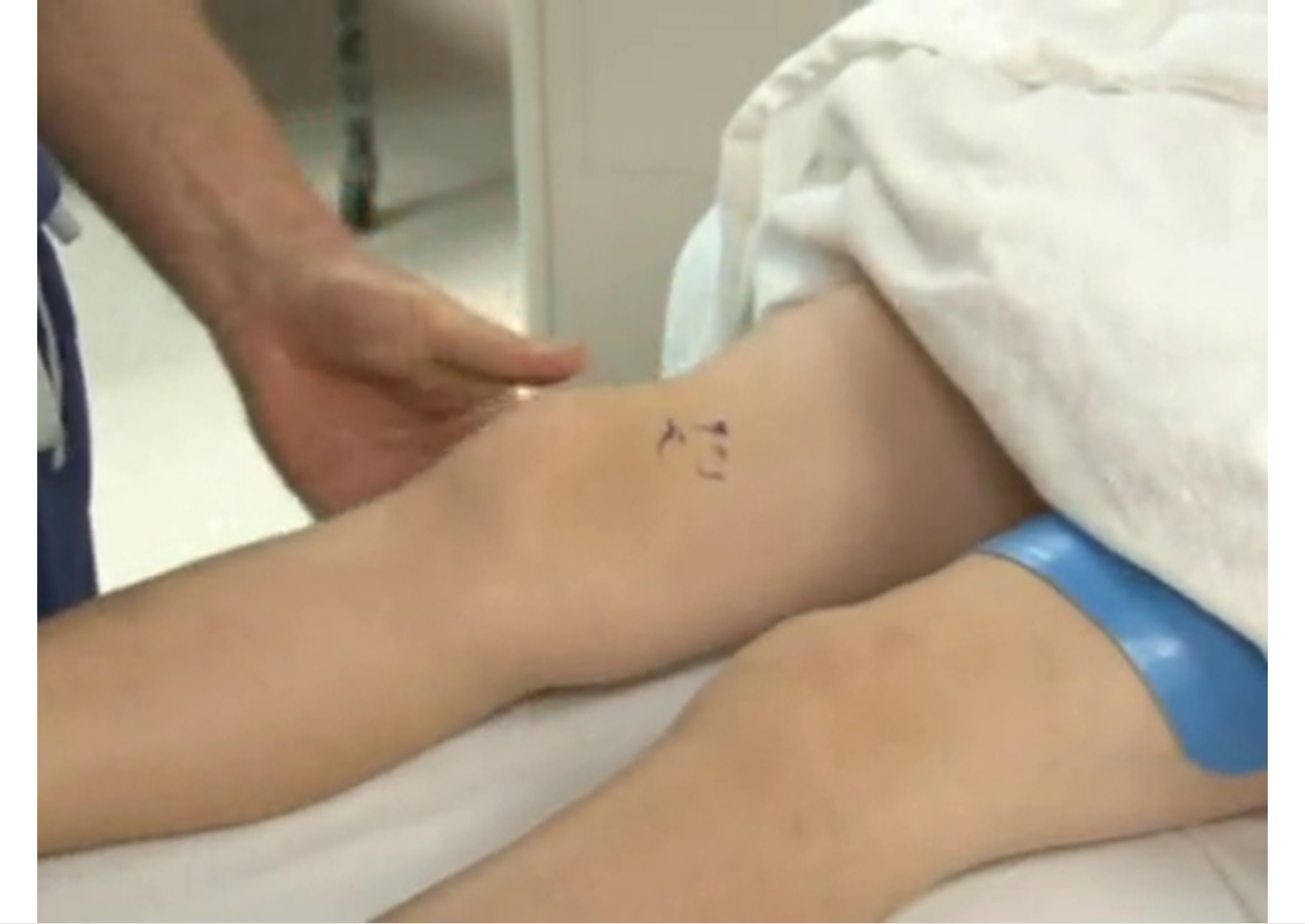 click on "10 seconds
Tap to unmute" at bounding box center [652, 462] 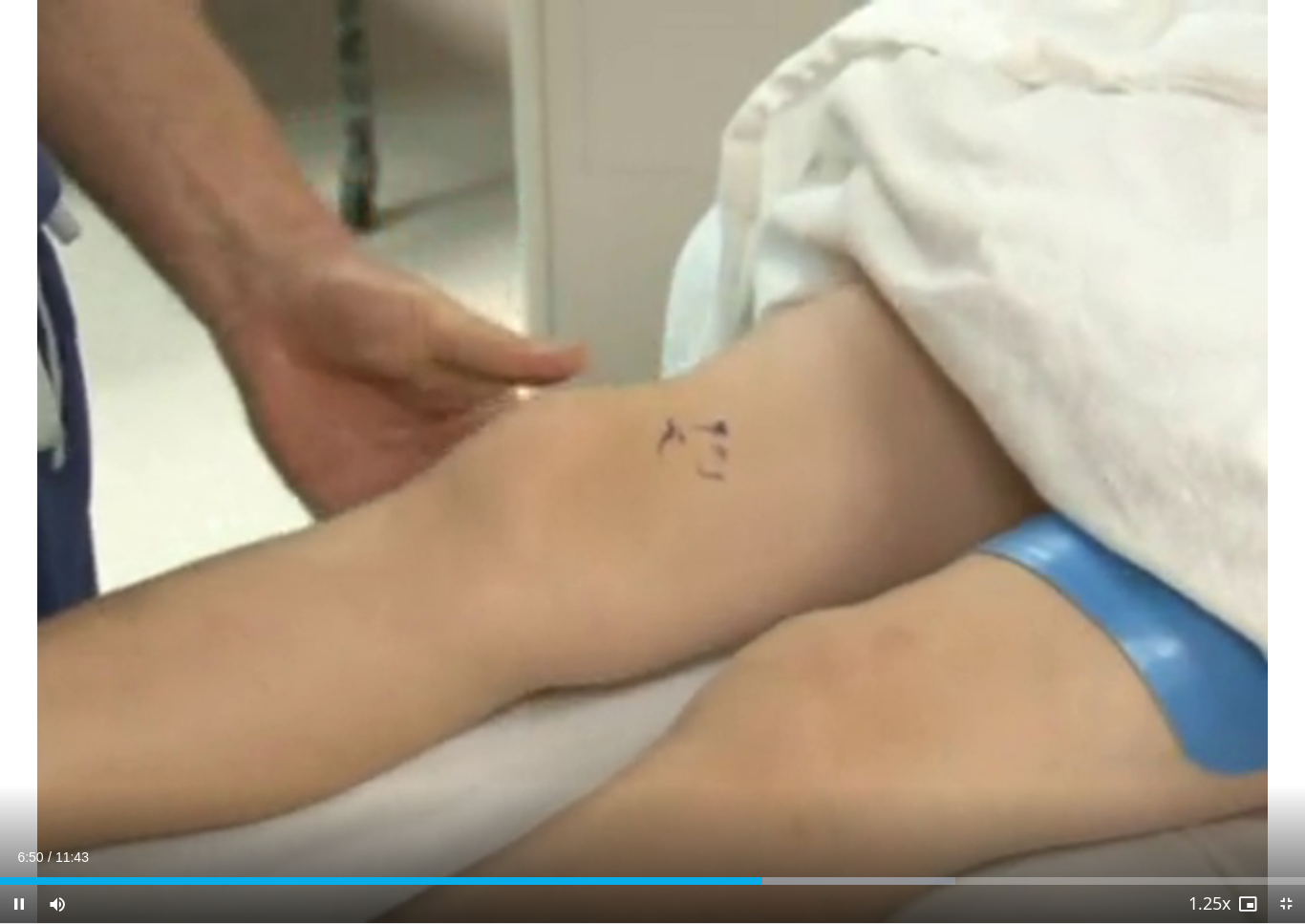click on "10 seconds
Tap to unmute" at bounding box center [652, 462] 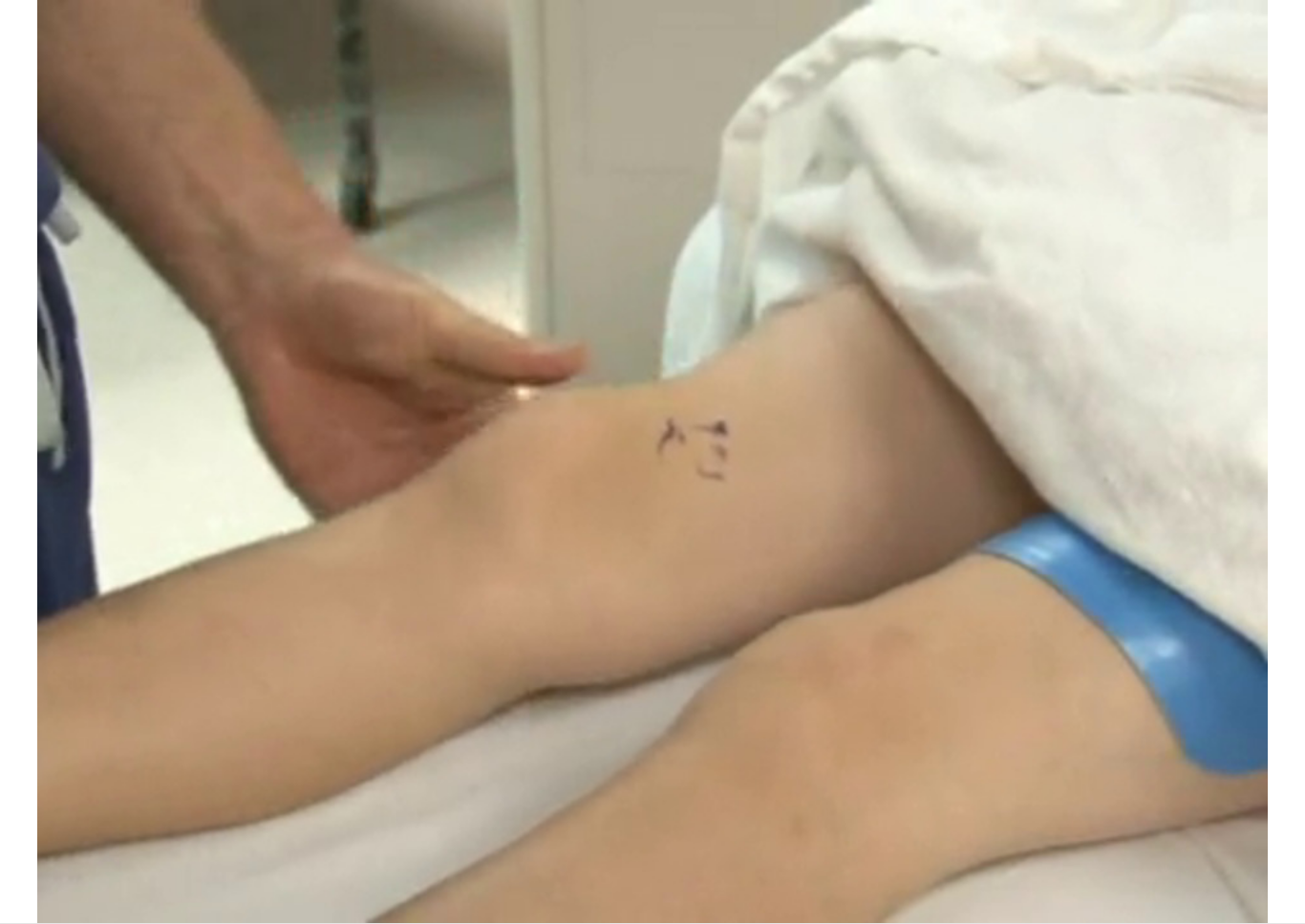 click on "10 seconds
Tap to unmute" at bounding box center (652, 462) 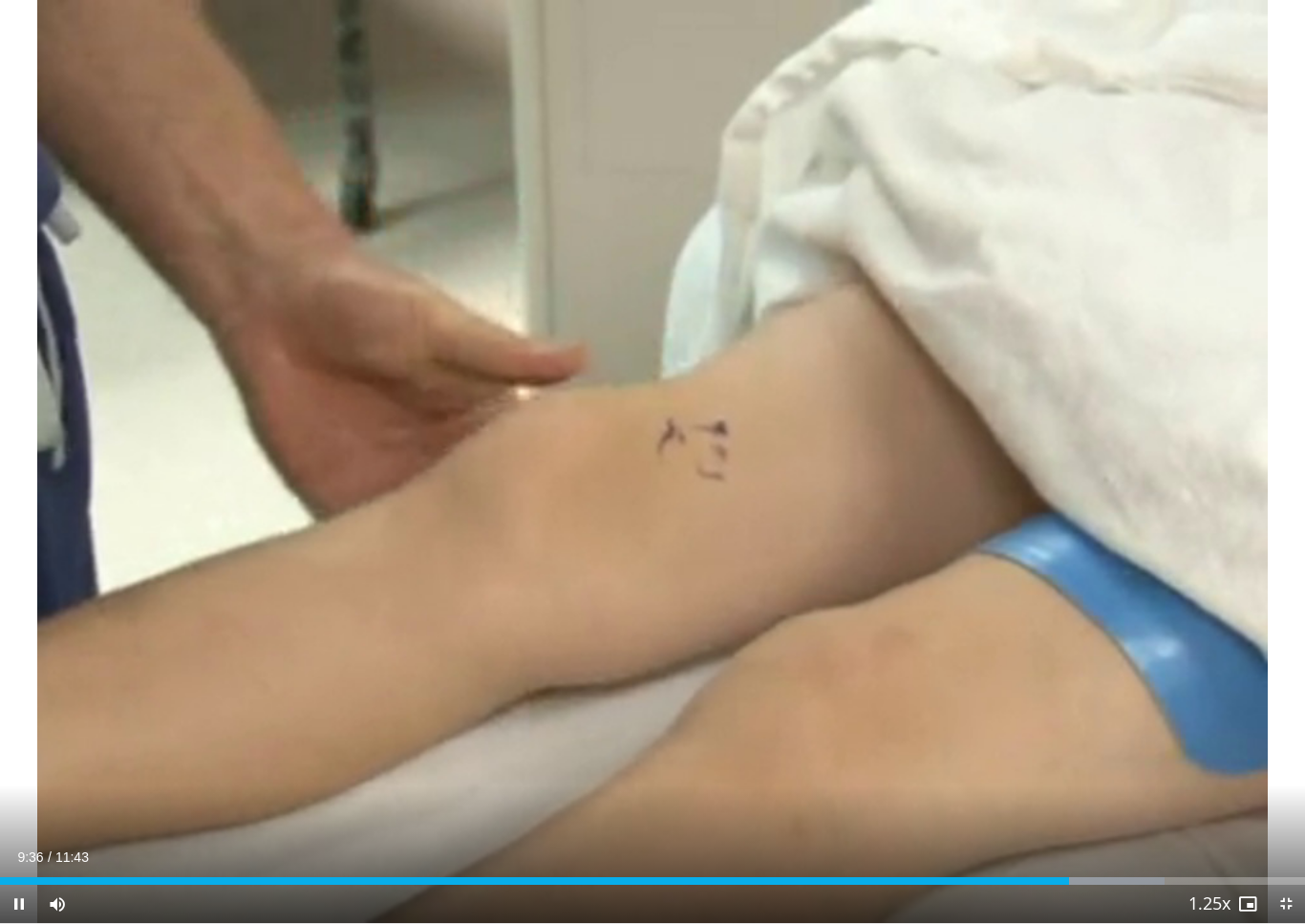 click on "10 seconds
Tap to unmute" at bounding box center [652, 462] 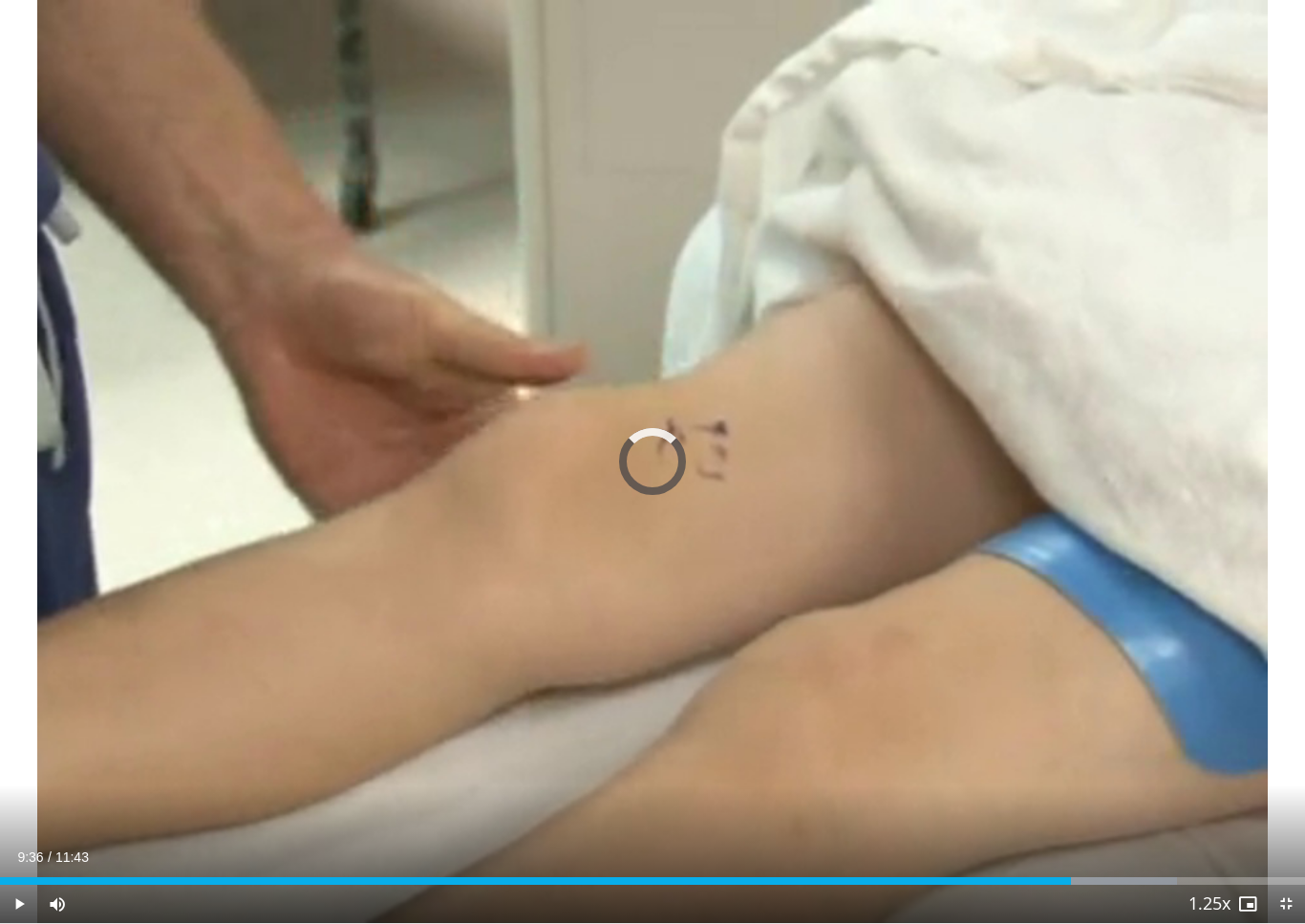 click on "Loaded :  90.22%" at bounding box center [652, 875] 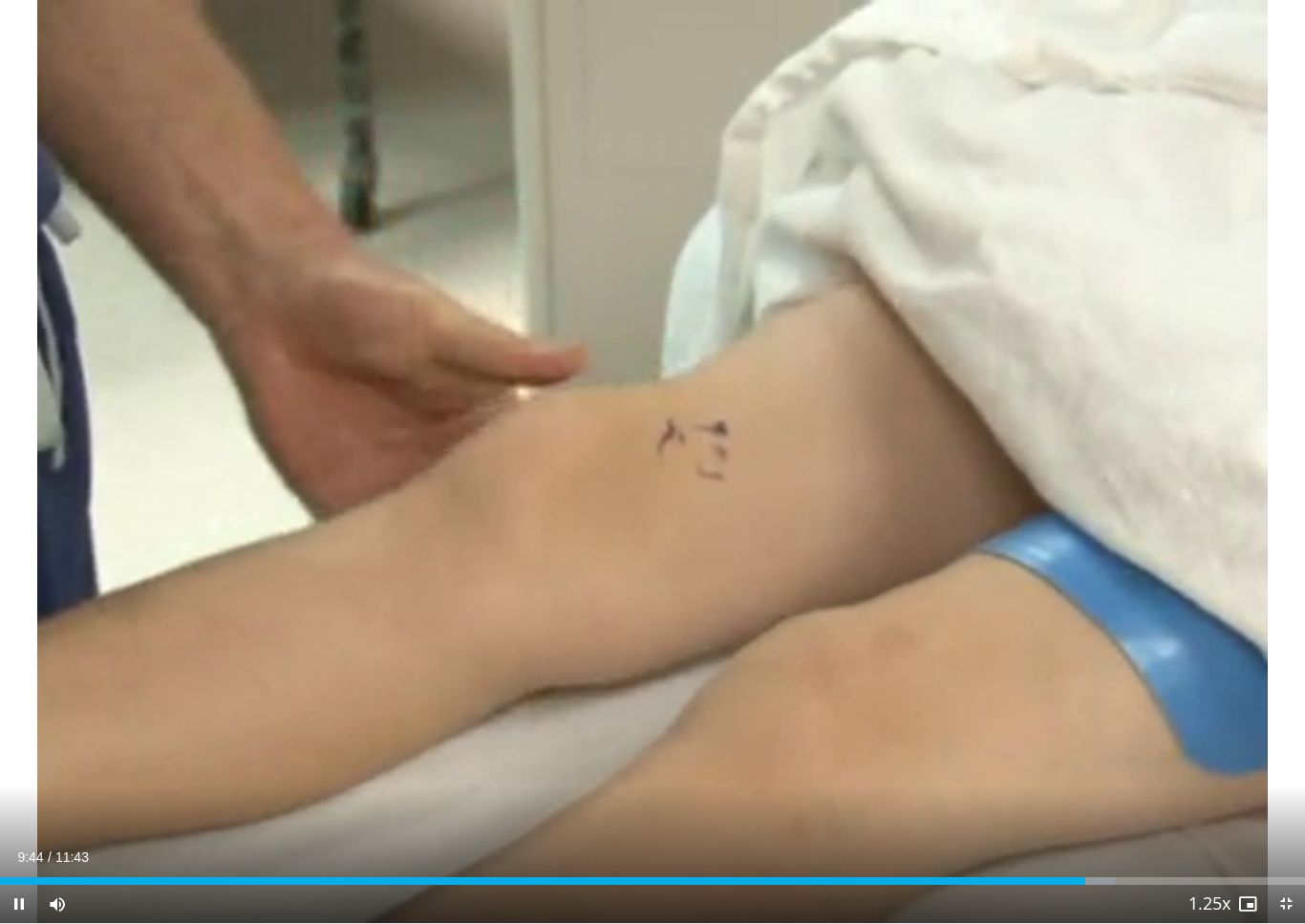 click on "10 seconds
Tap to unmute" at bounding box center [652, 462] 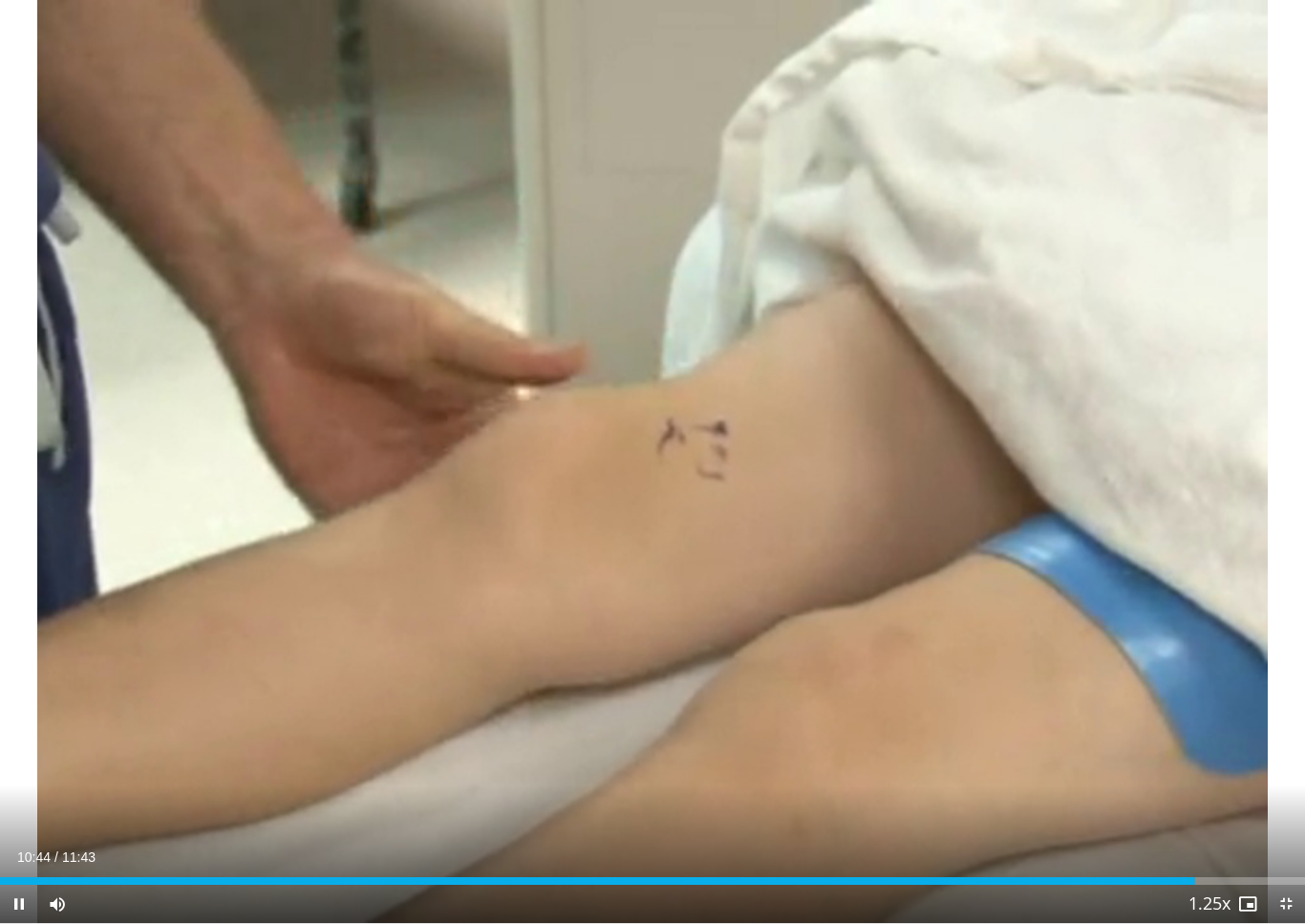 click on "10 seconds
Tap to unmute" at bounding box center [652, 462] 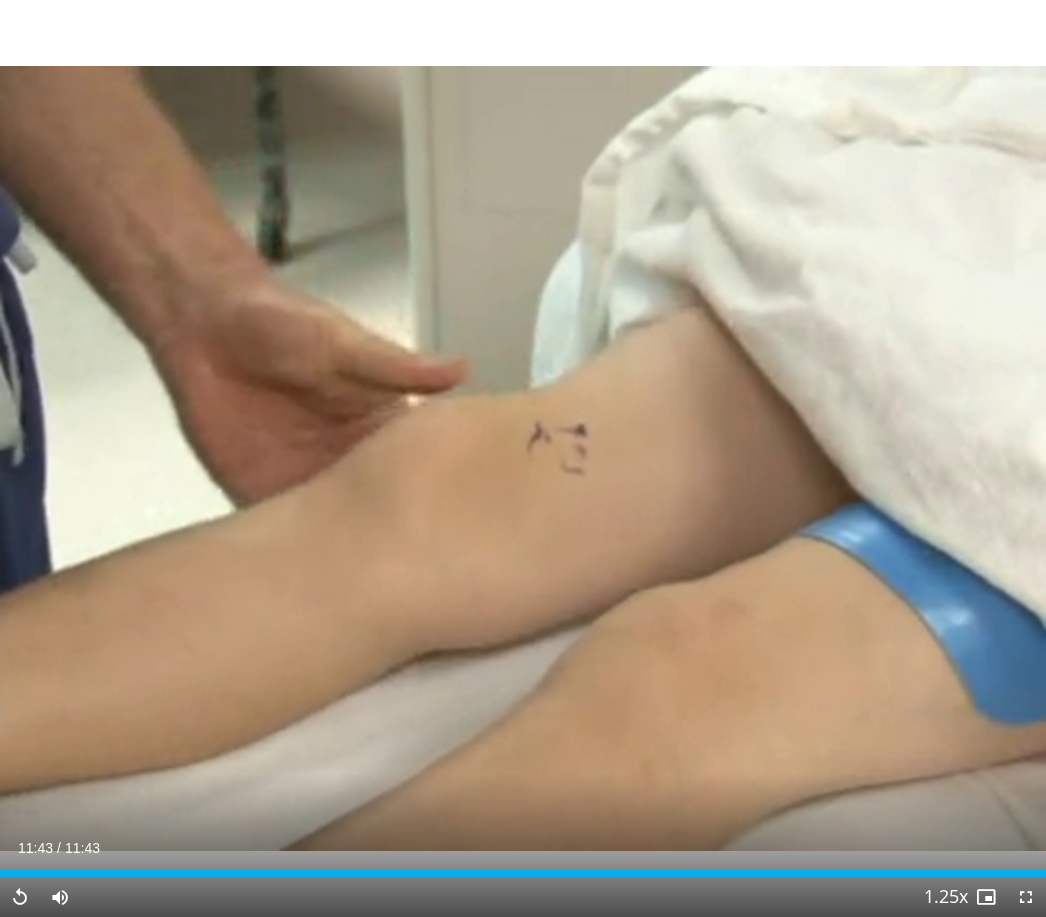 scroll, scrollTop: 0, scrollLeft: 0, axis: both 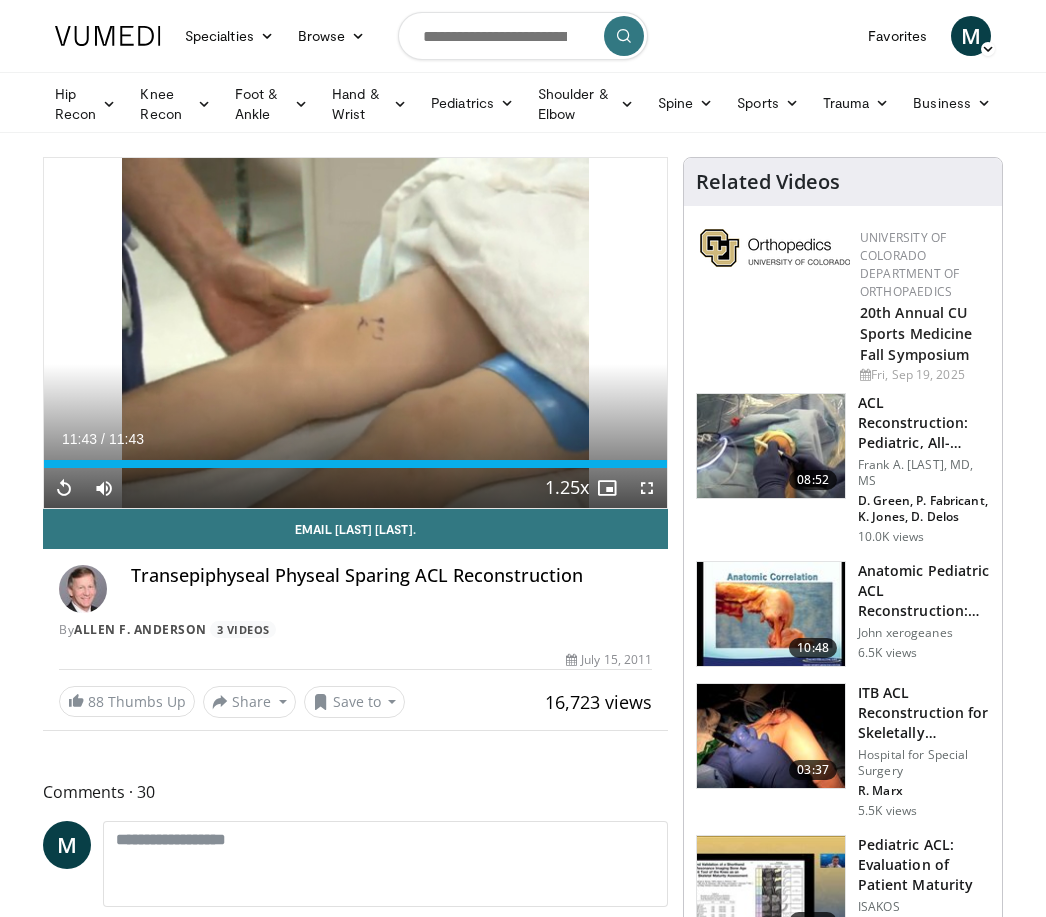 click on "Allen F. Anderson" at bounding box center (140, 629) 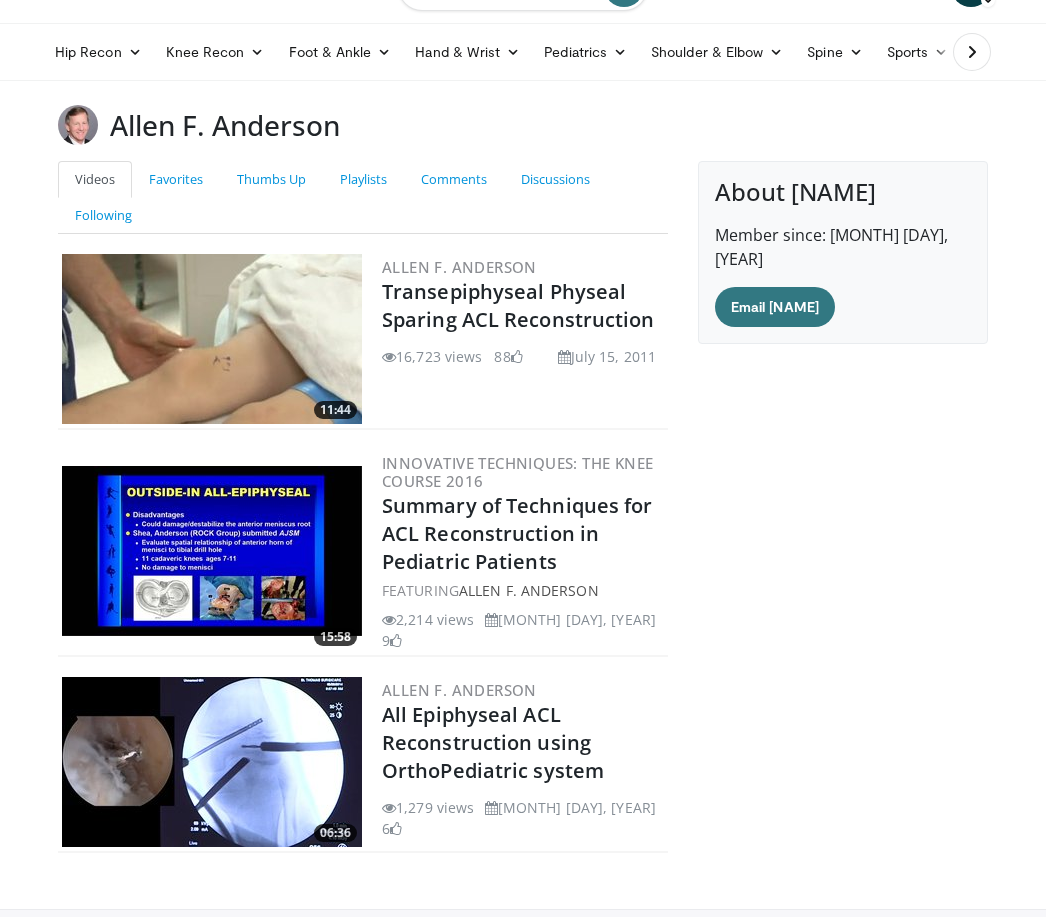scroll, scrollTop: 49, scrollLeft: 0, axis: vertical 